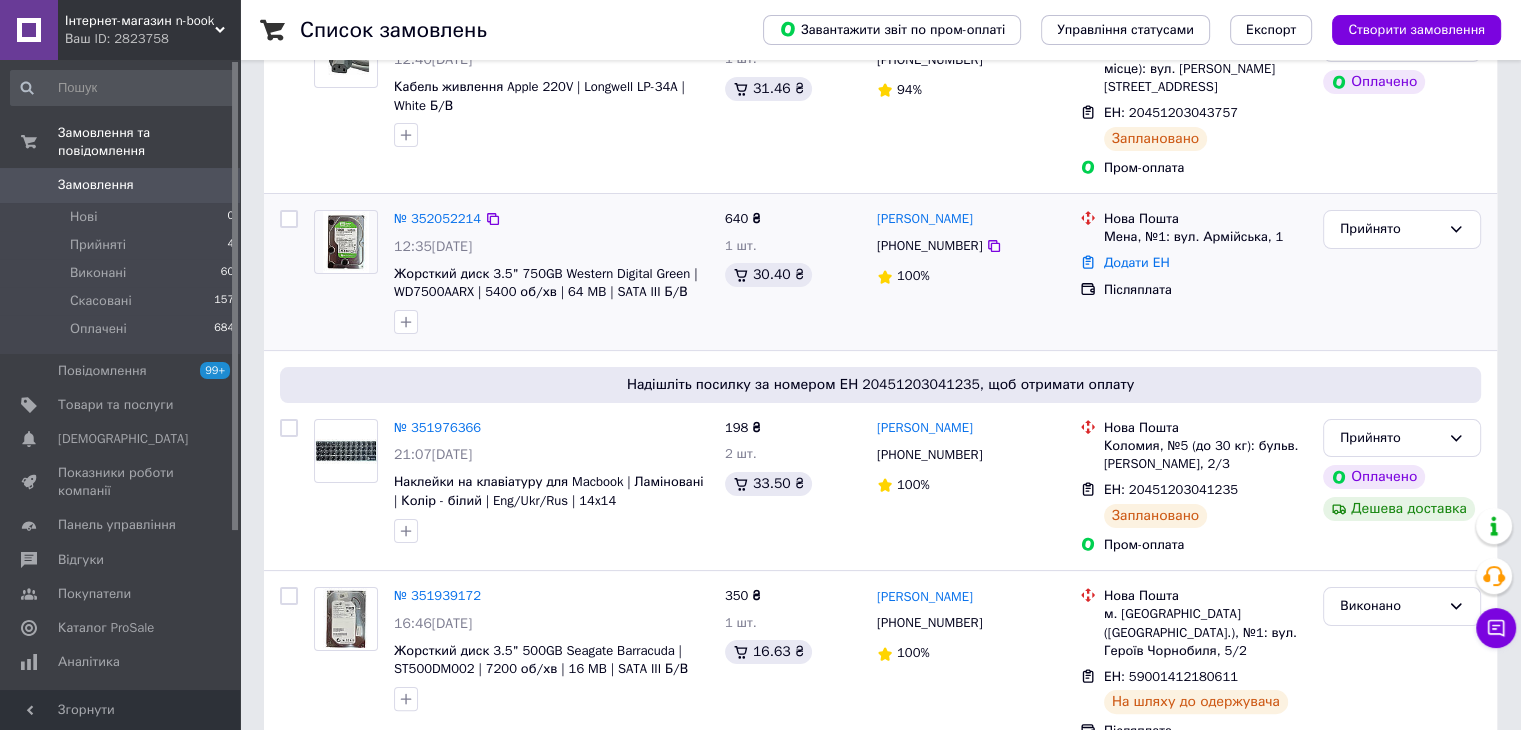 scroll, scrollTop: 260, scrollLeft: 0, axis: vertical 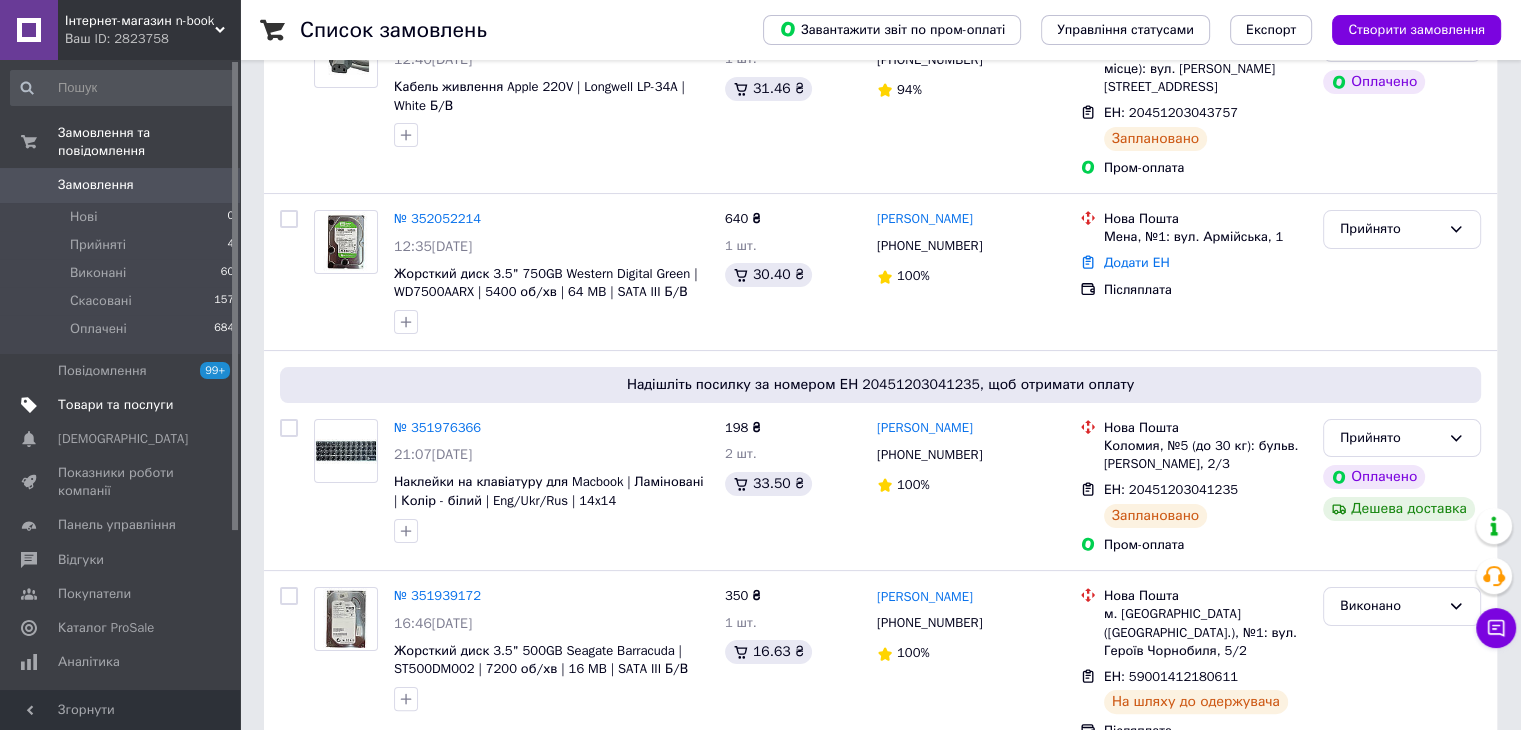 click on "Товари та послуги" at bounding box center [115, 405] 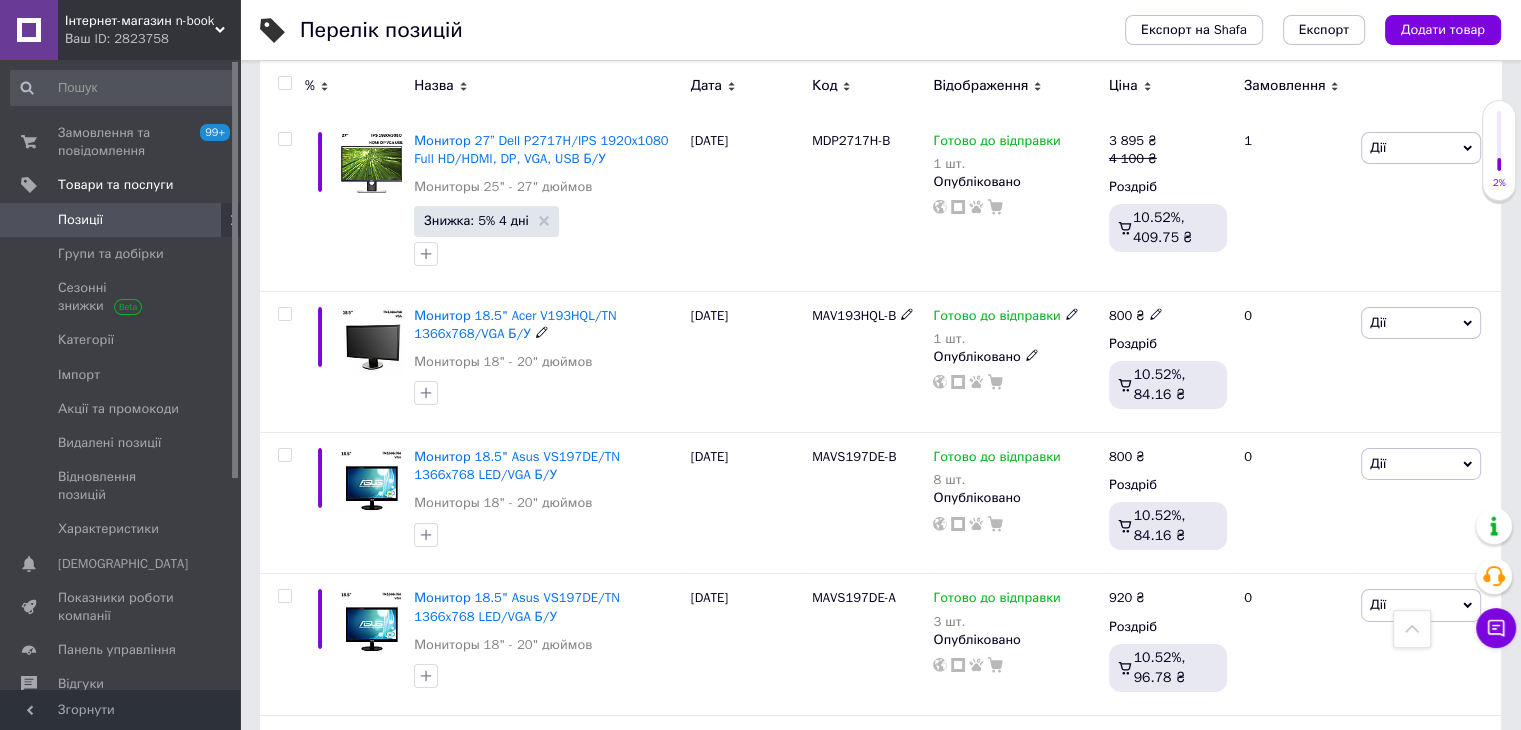 scroll, scrollTop: 6596, scrollLeft: 0, axis: vertical 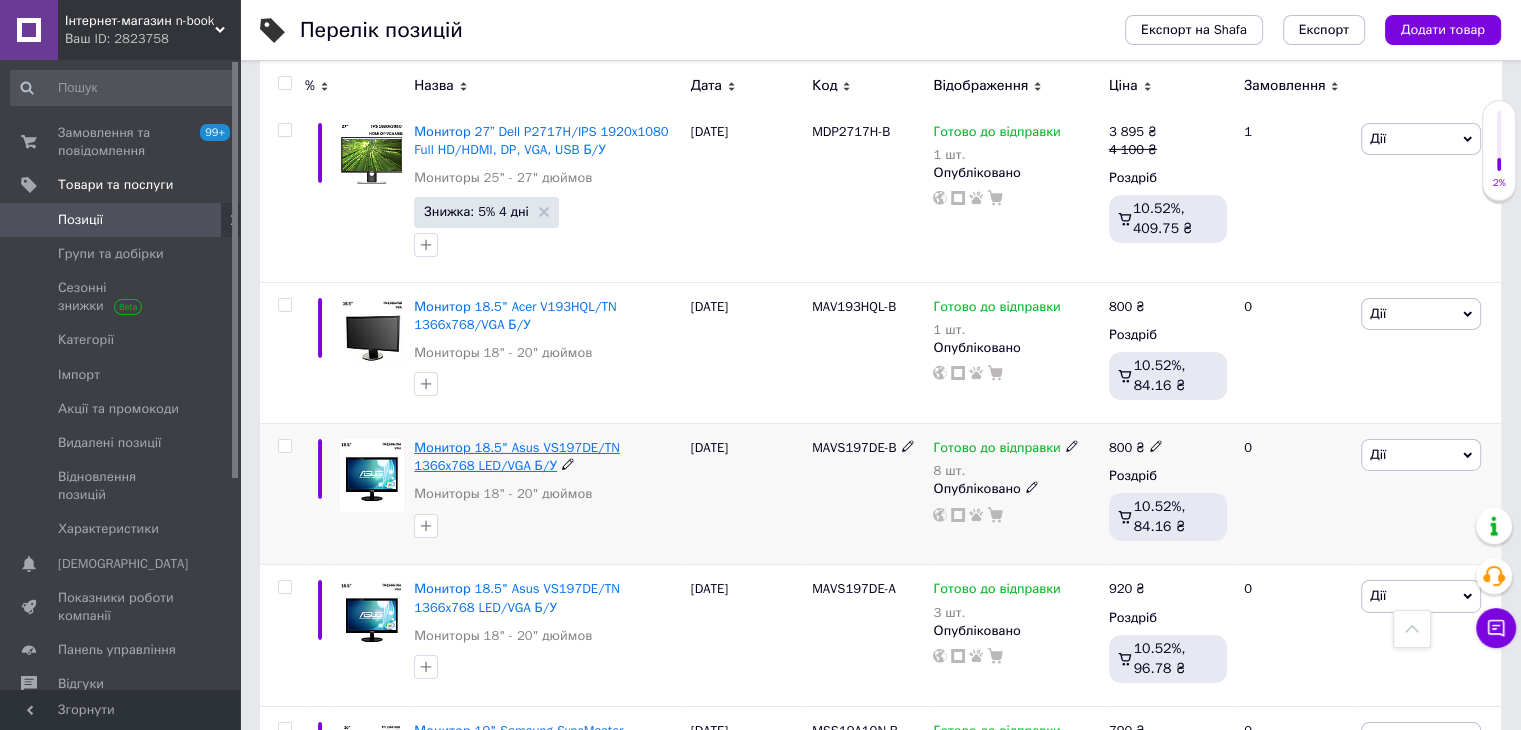 click on "Монитор 18.5" Asus VS197DE/TN 1366x768 LED/VGA Б/У" at bounding box center (517, 456) 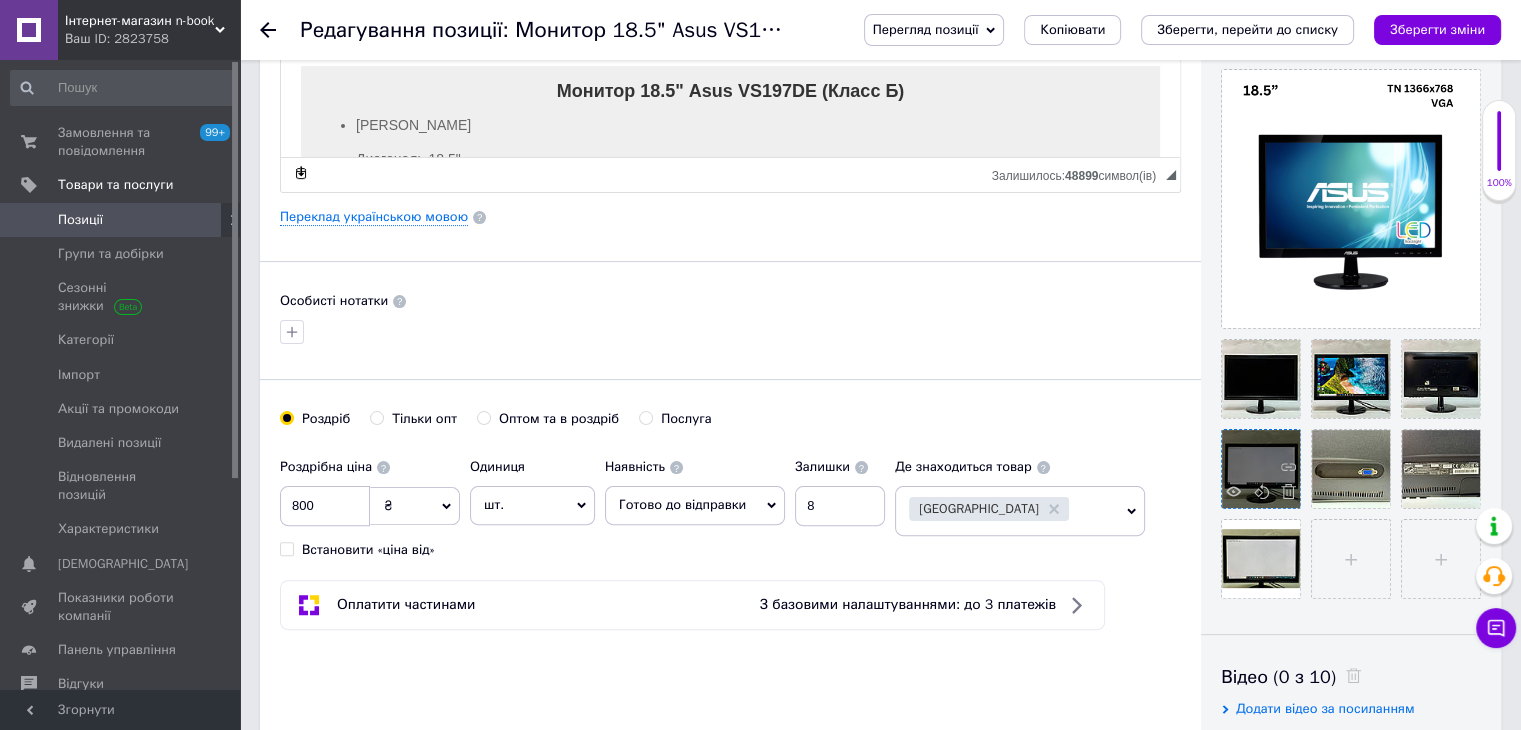 scroll, scrollTop: 0, scrollLeft: 0, axis: both 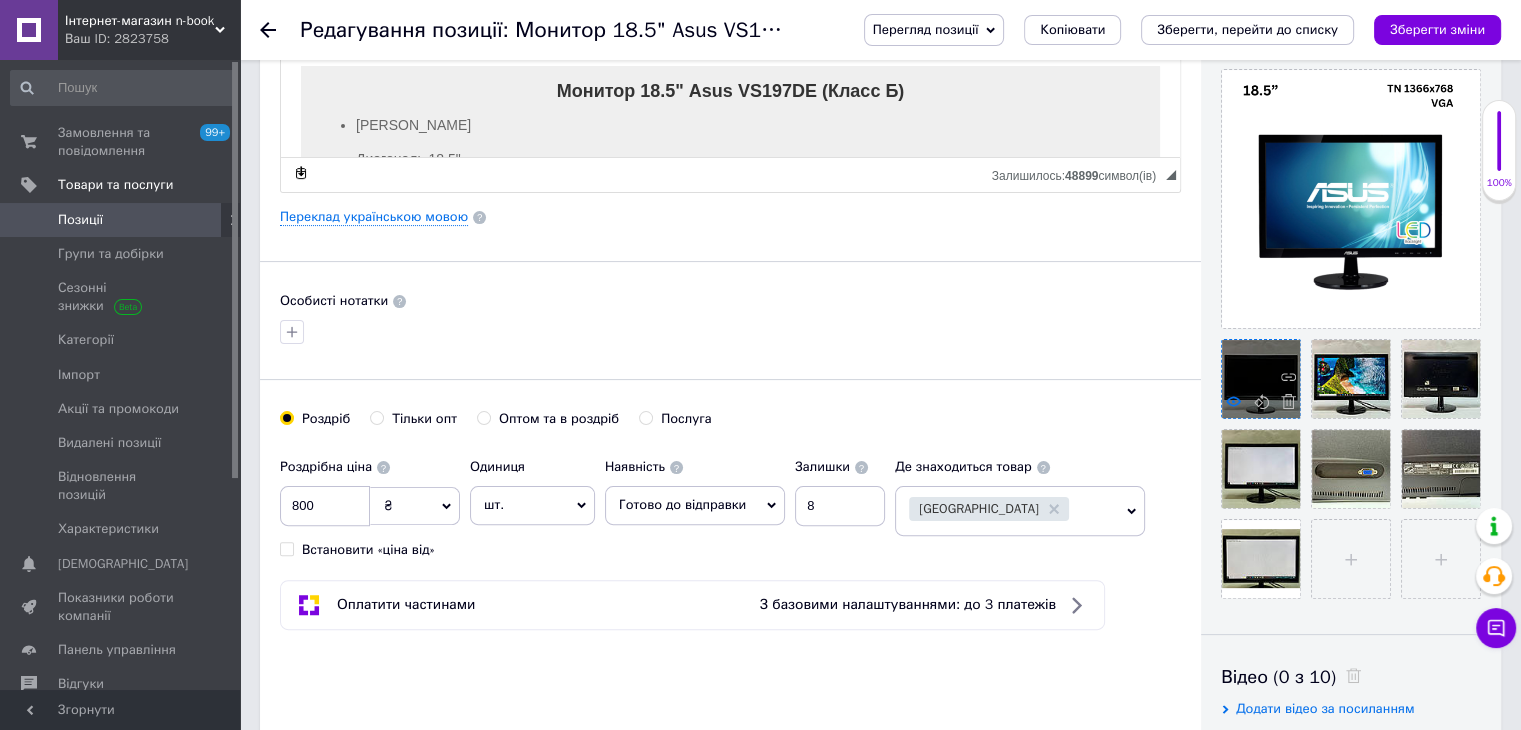 click 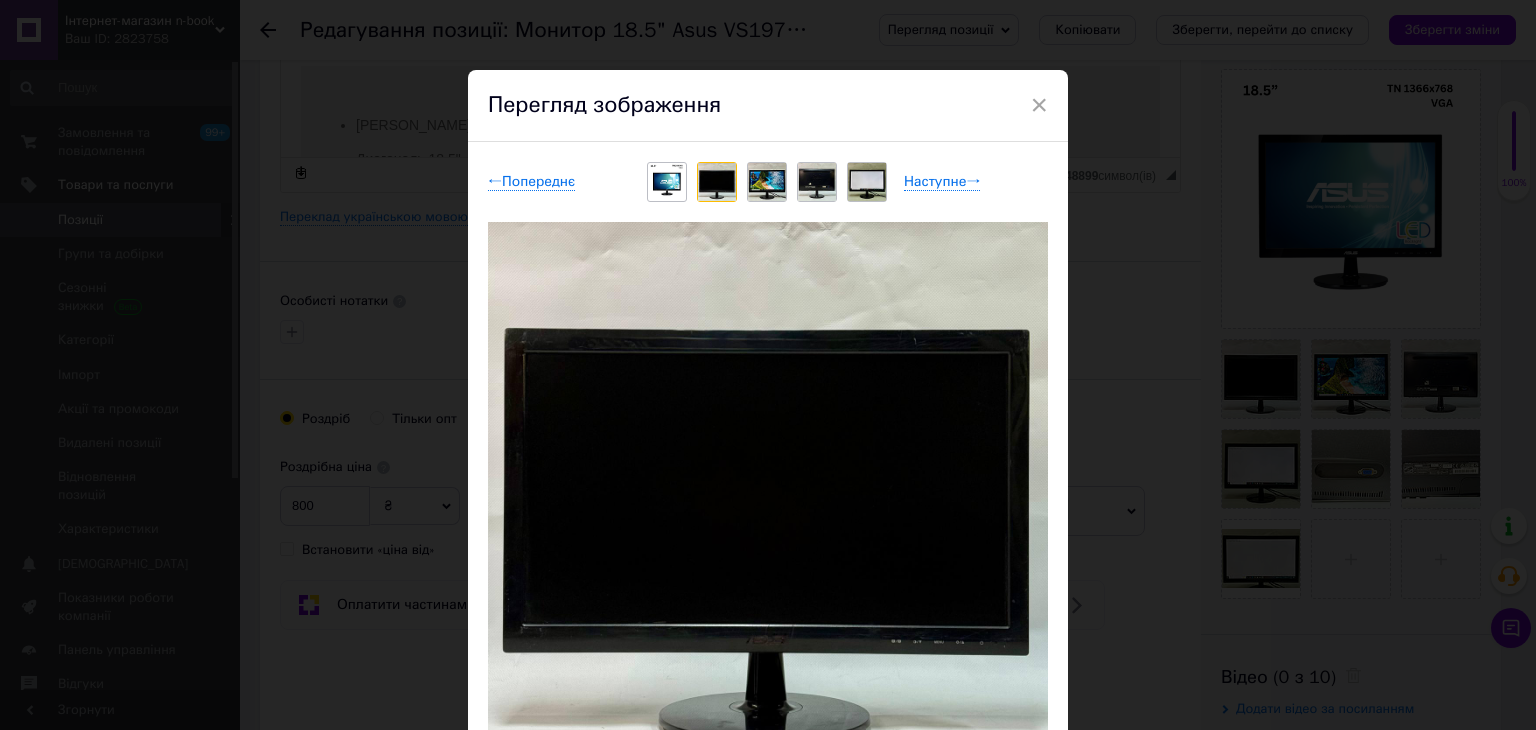 drag, startPoint x: 846, startPoint y: 413, endPoint x: 1129, endPoint y: 443, distance: 284.58566 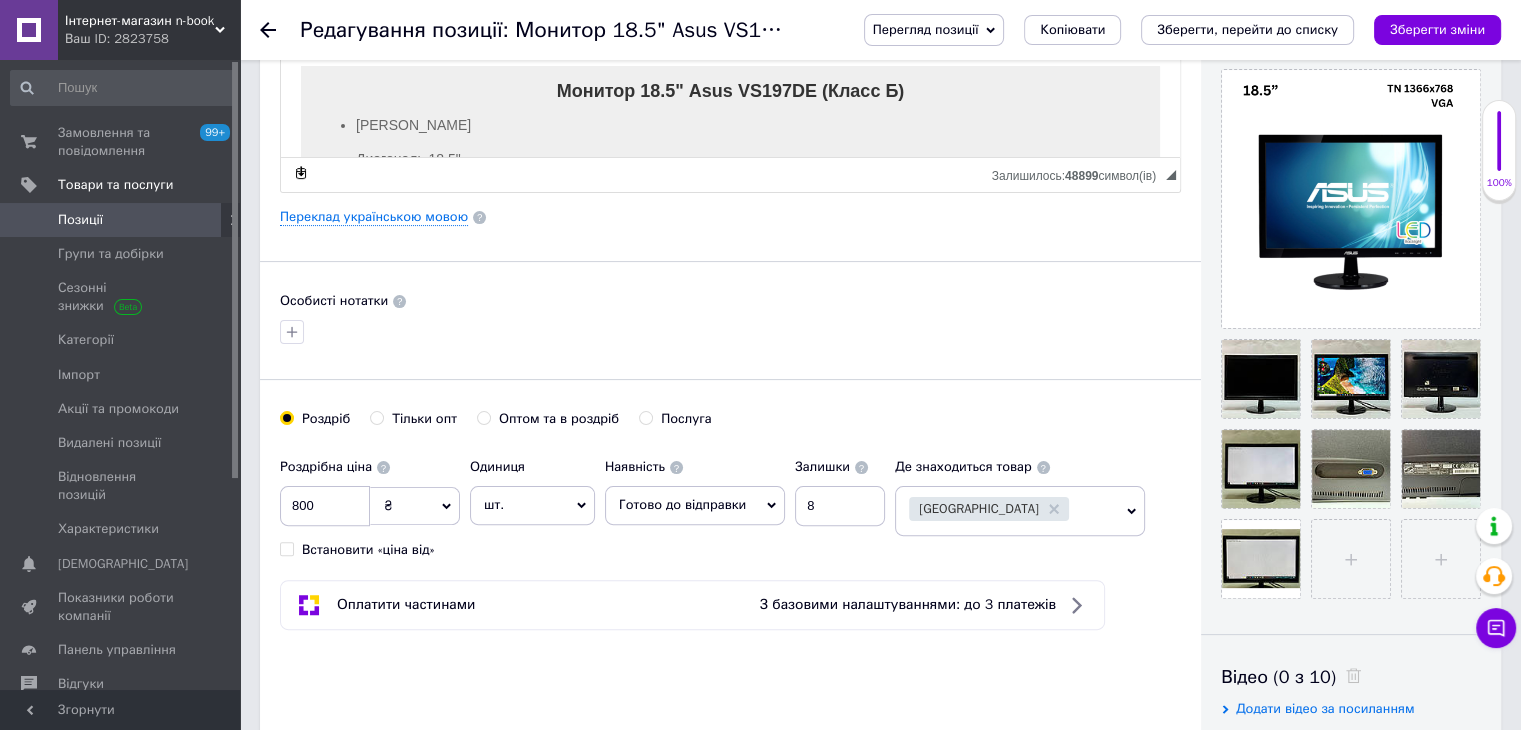 scroll, scrollTop: 0, scrollLeft: 0, axis: both 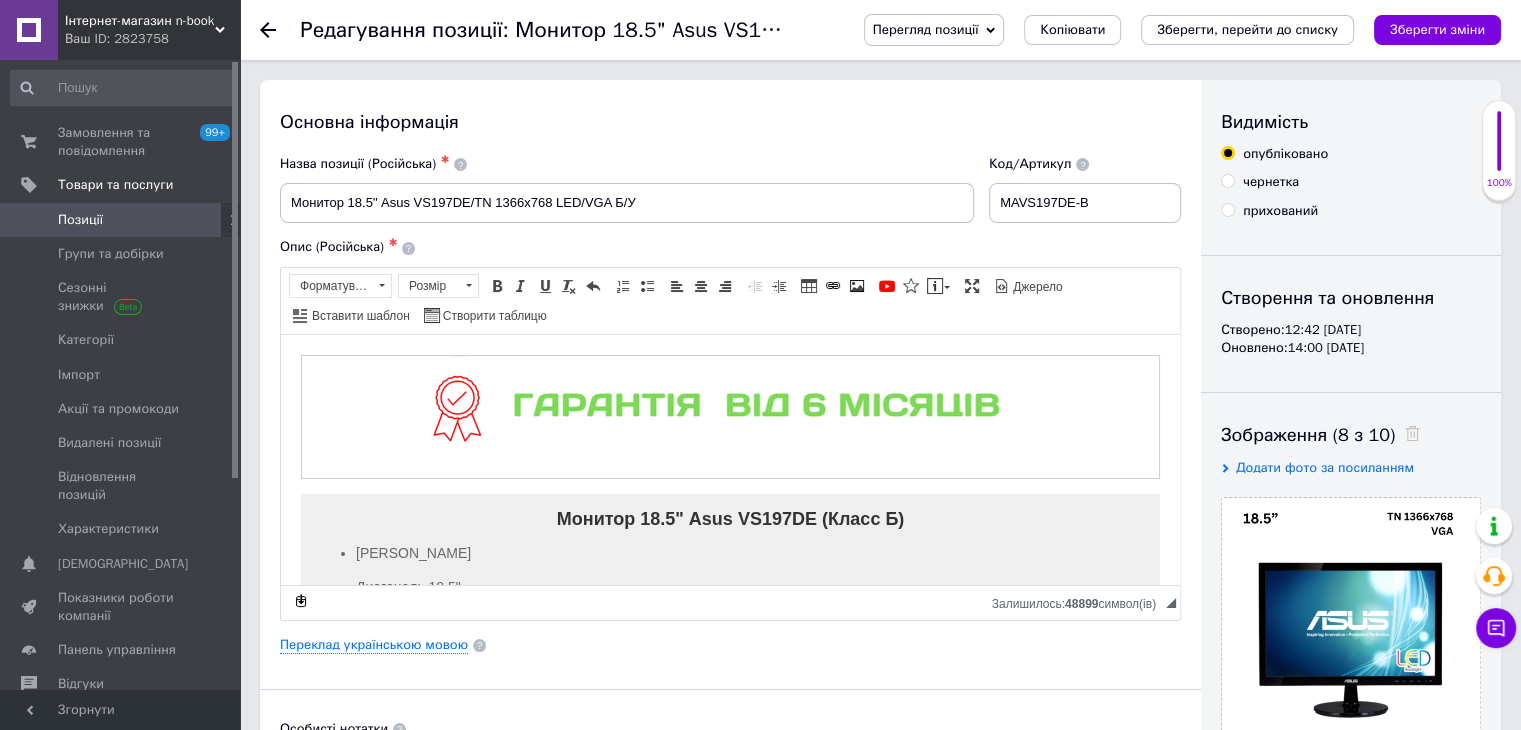 click on "Монитор 18.5" Asus VS197DE (Класс Б)" at bounding box center (730, 518) 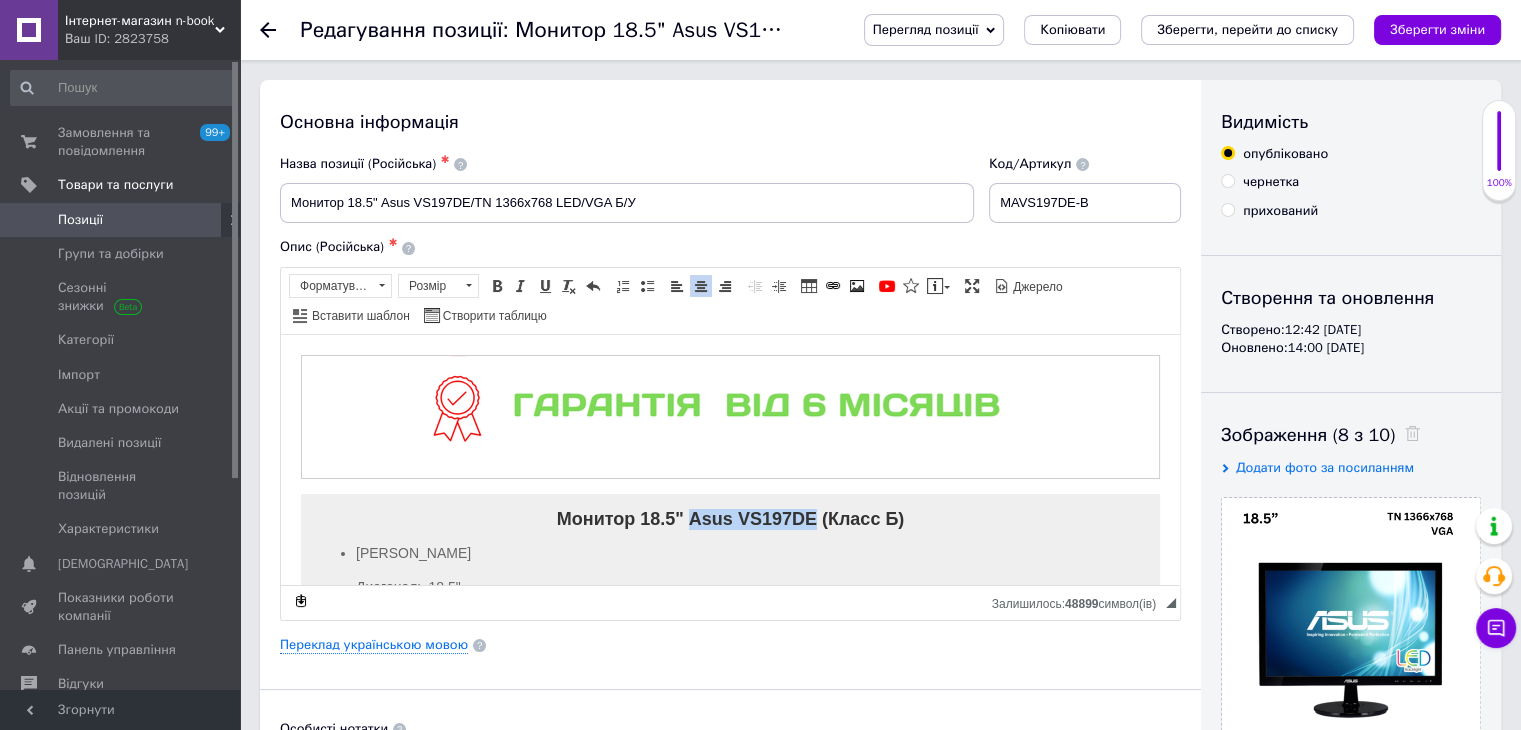 drag, startPoint x: 713, startPoint y: 511, endPoint x: 759, endPoint y: 511, distance: 46 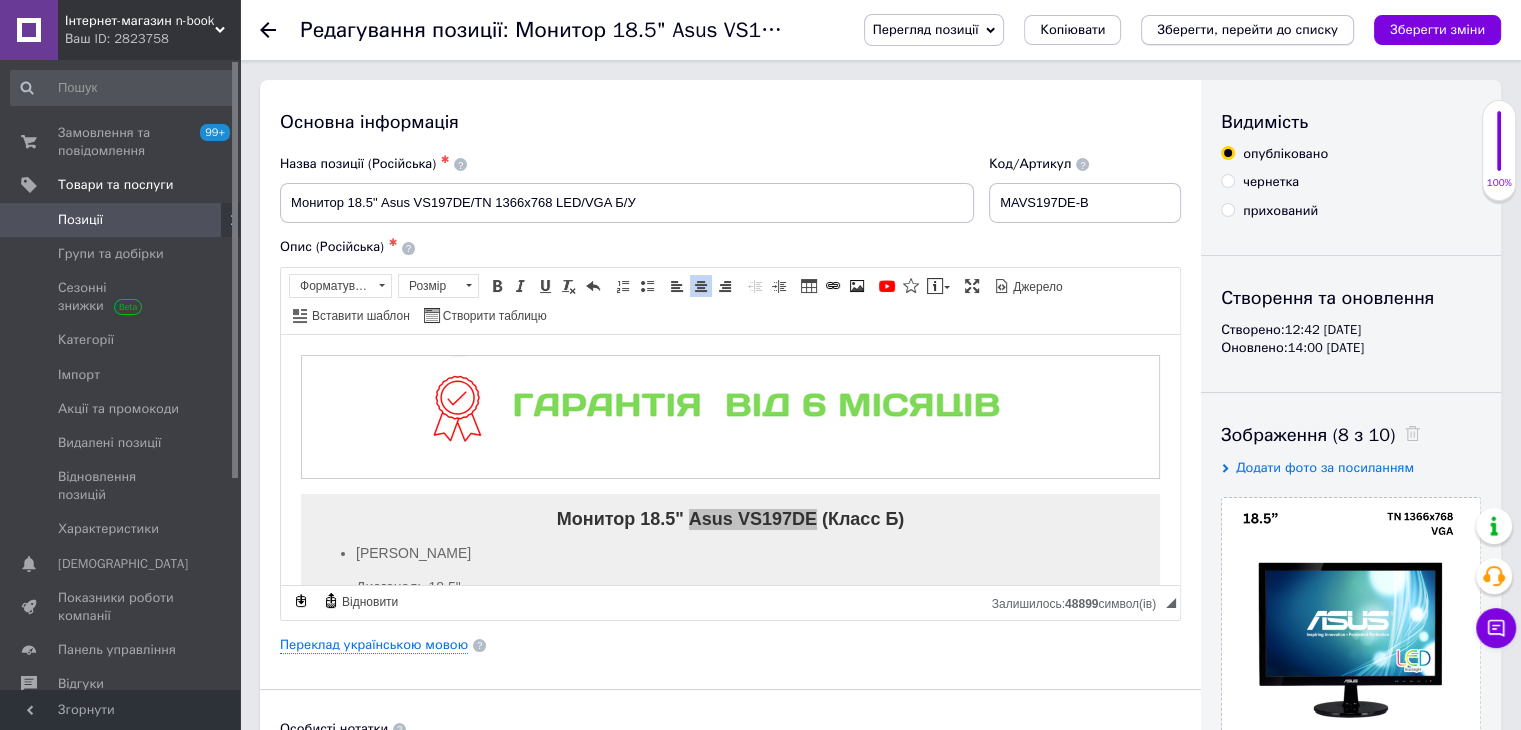 click on "Зберегти, перейти до списку" at bounding box center (1247, 29) 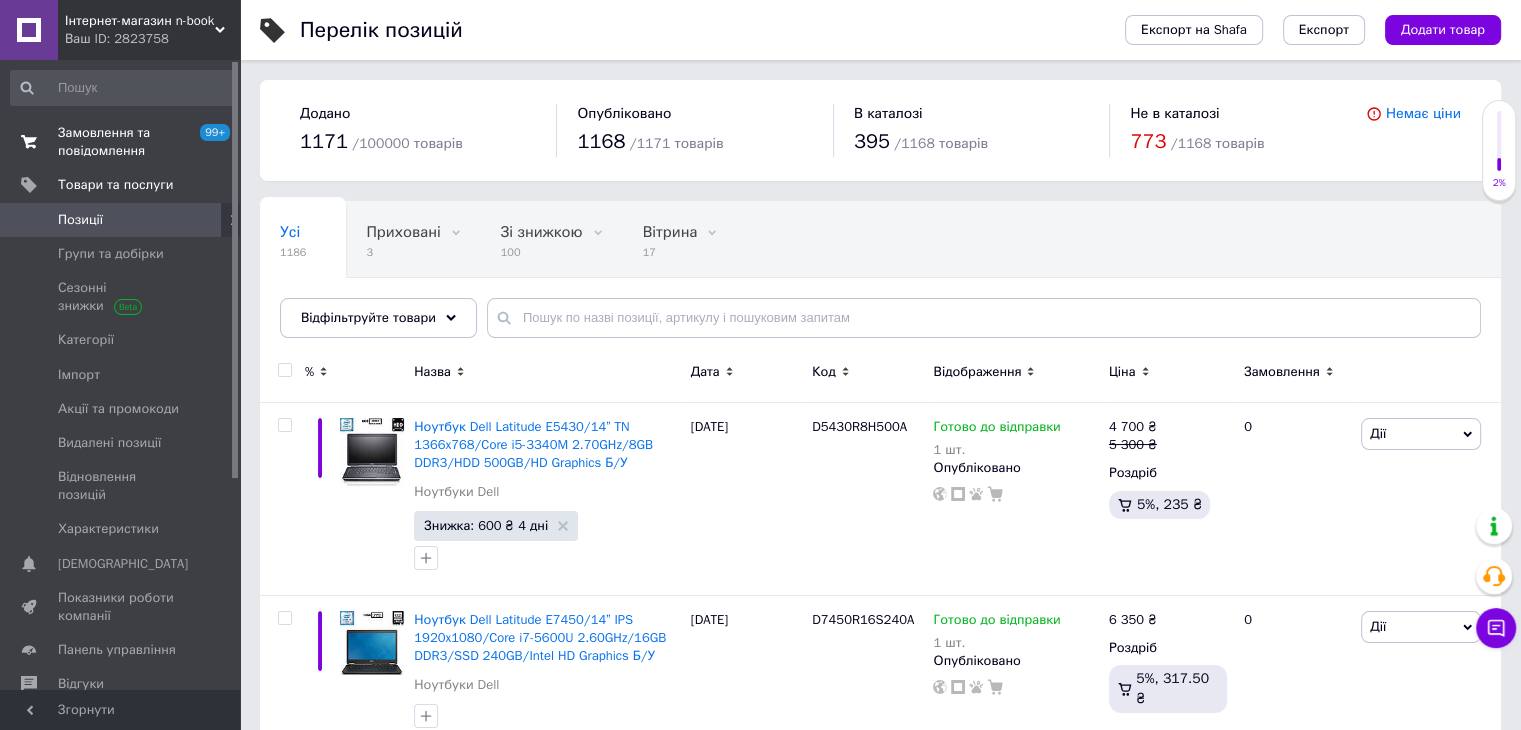 click on "Замовлення та повідомлення" at bounding box center [121, 142] 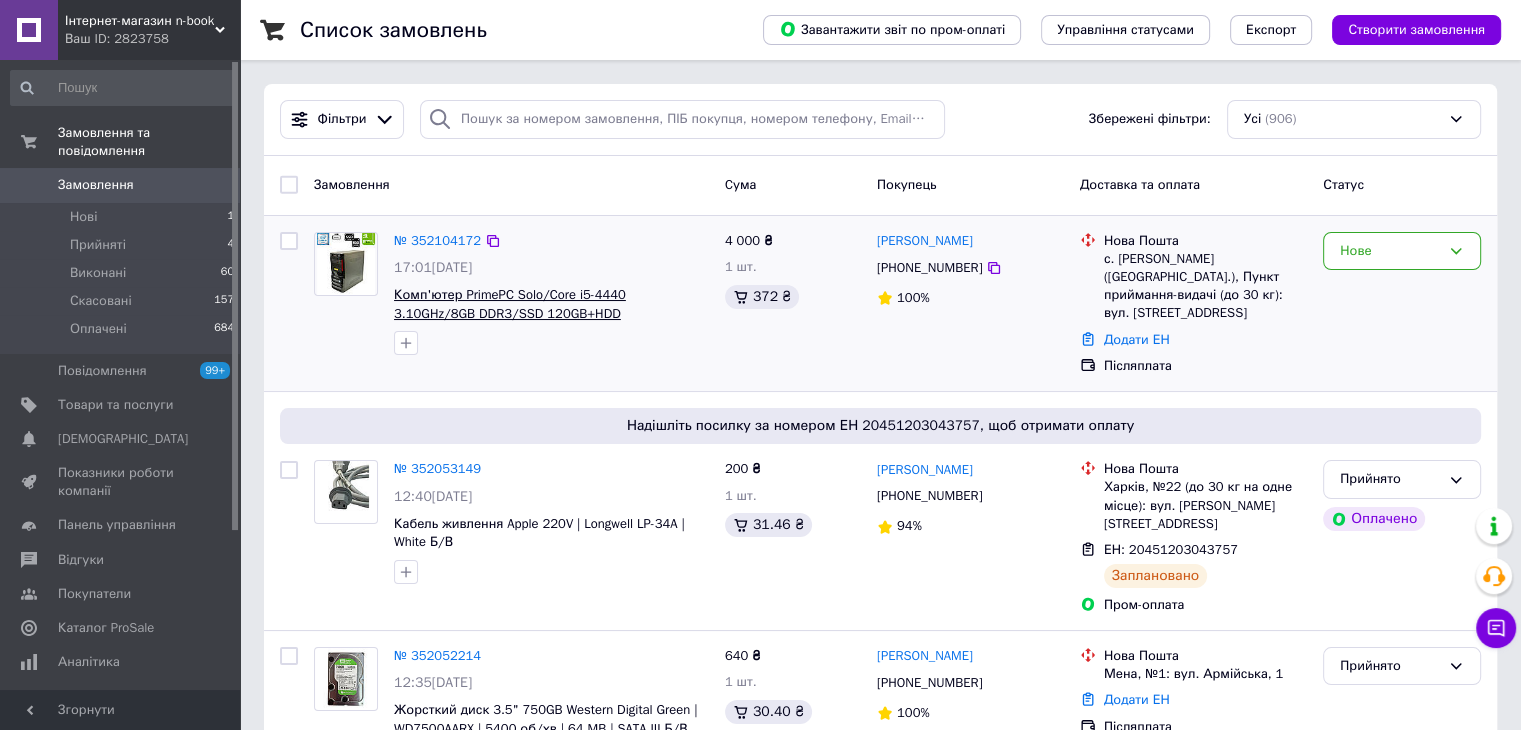 click on "Комп'ютер PrimePC Solo/Core i5-4440 3.10GHz/8GB DDR3/SSD 120GB+HDD 500GB/NVIDIA GeForce GT 710 1GB/ATX/360W Б/В" at bounding box center (546, 313) 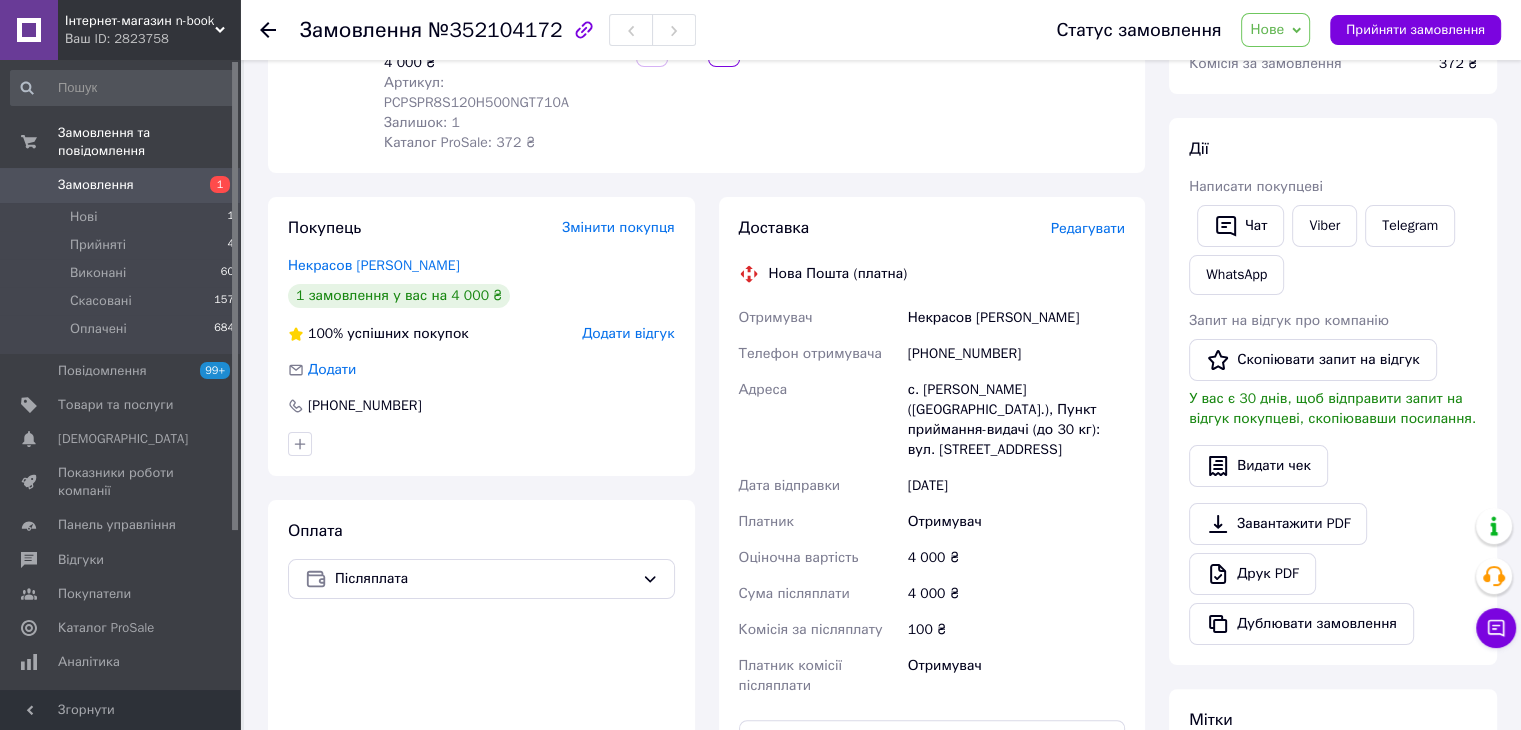 scroll, scrollTop: 0, scrollLeft: 0, axis: both 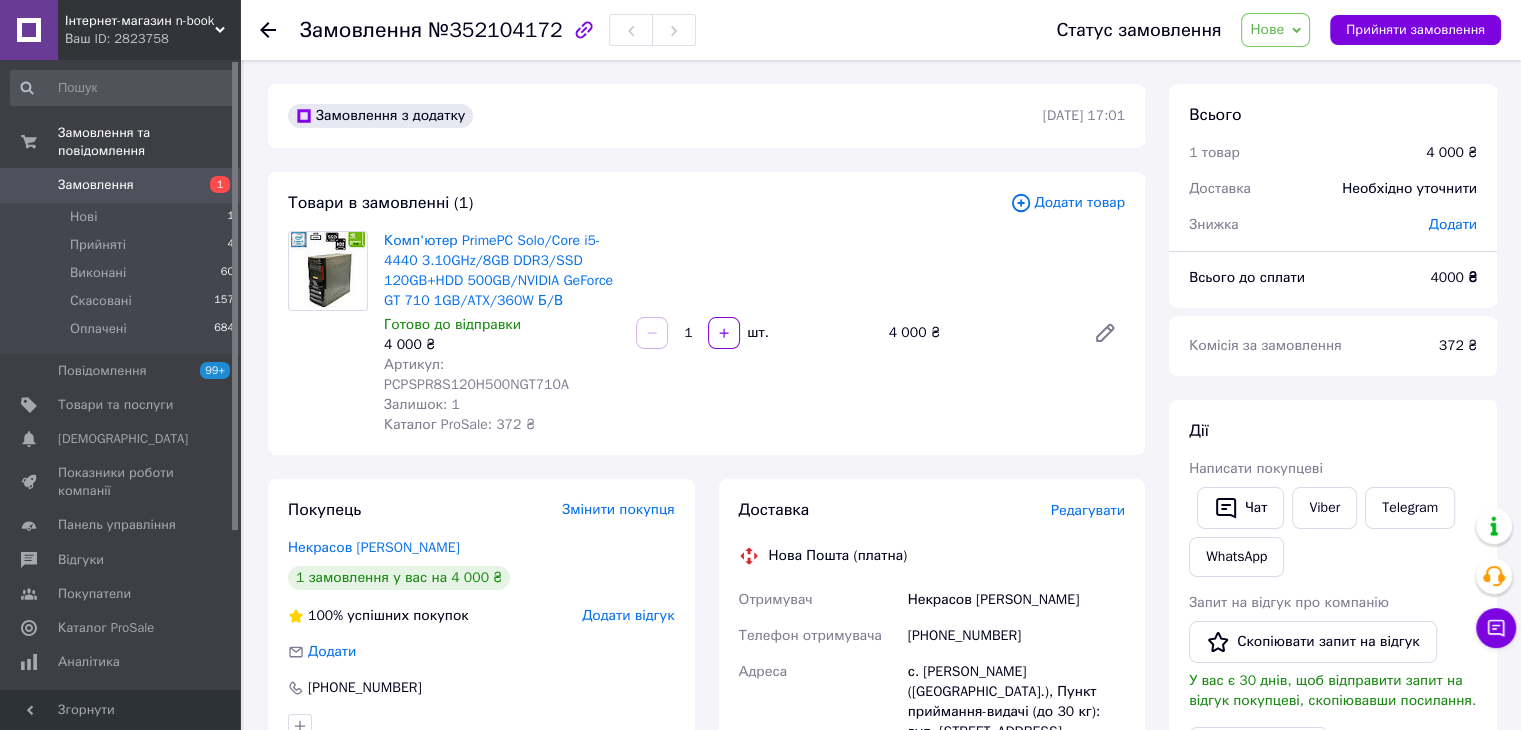 click on "Нове" at bounding box center [1267, 29] 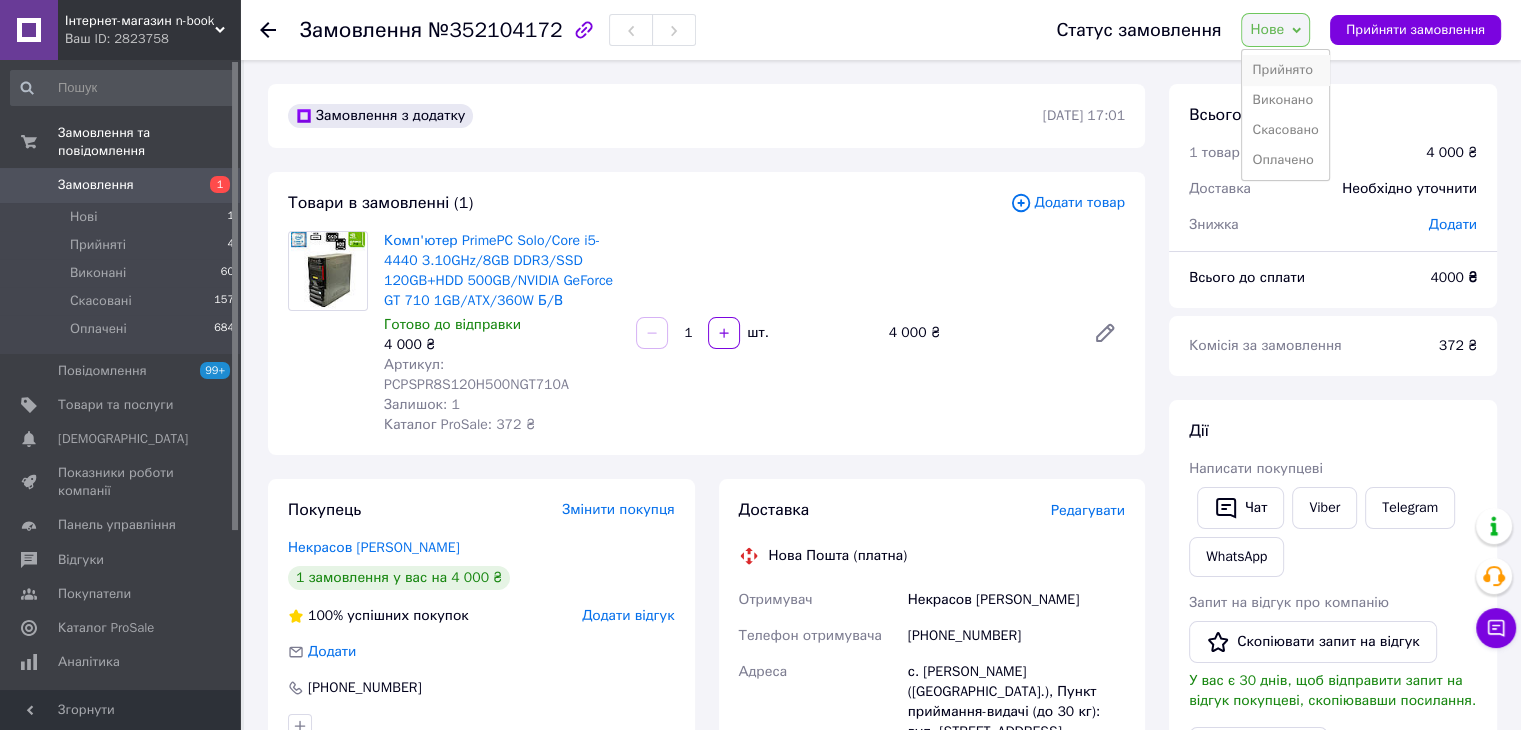 click on "Прийнято" at bounding box center (1285, 70) 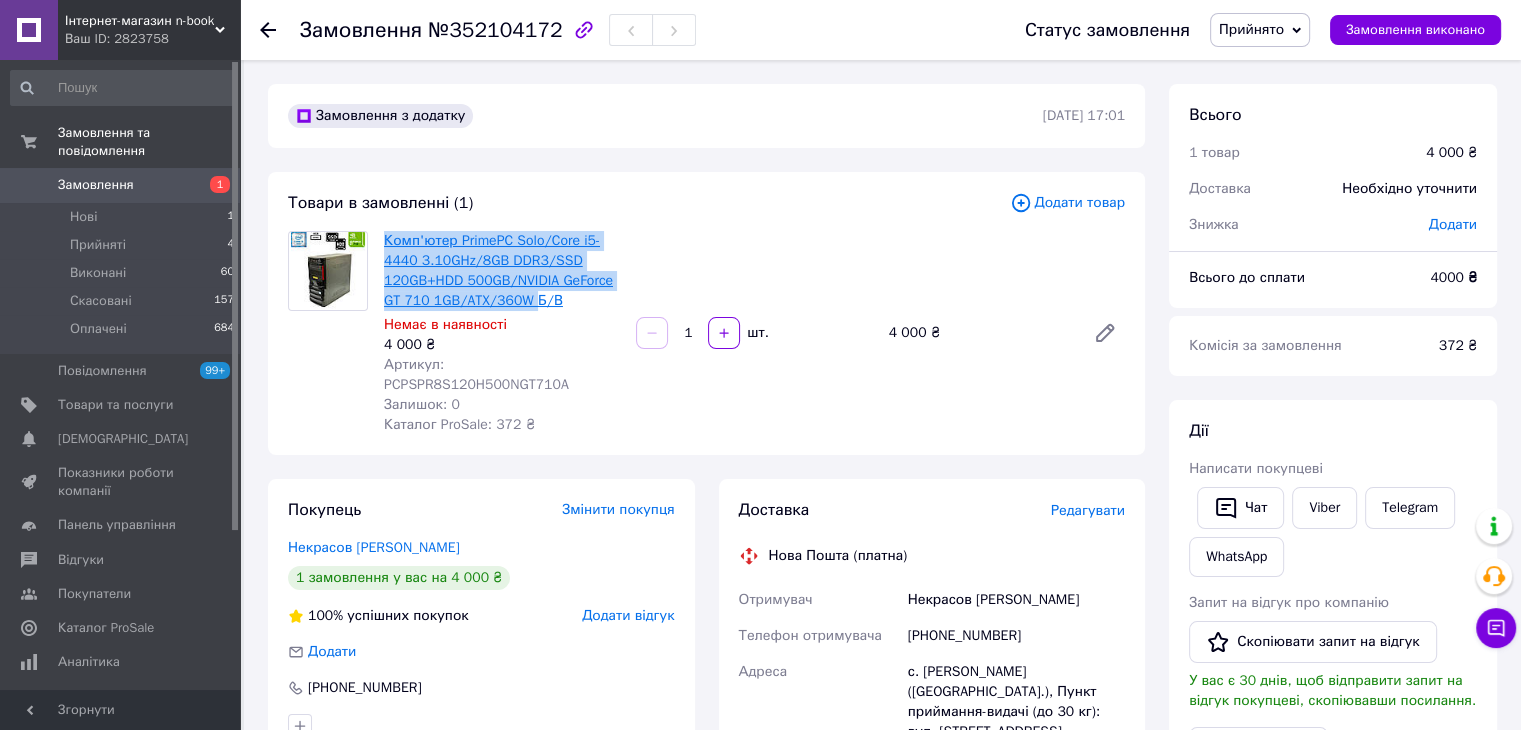 drag, startPoint x: 379, startPoint y: 237, endPoint x: 528, endPoint y: 301, distance: 162.1635 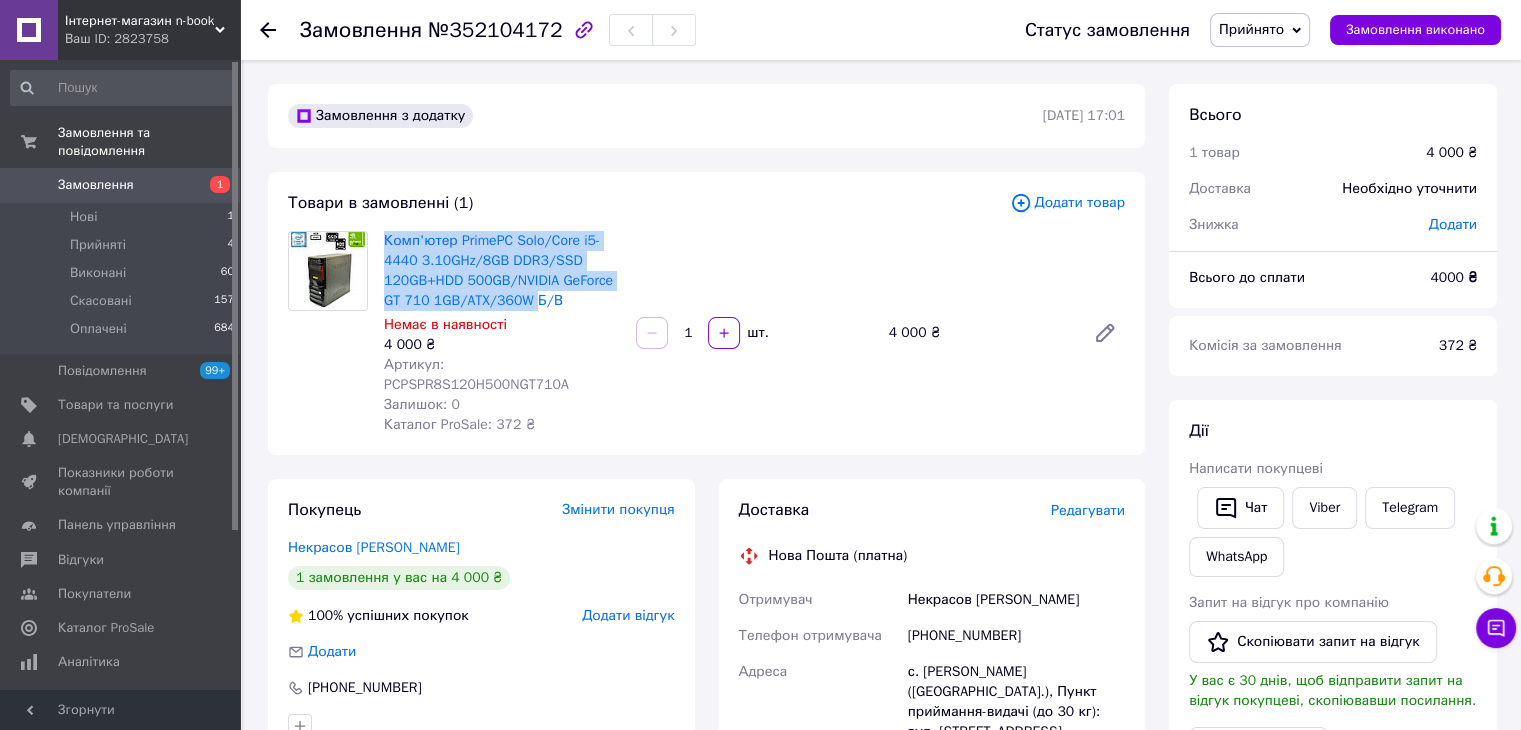 click on "Товари в замовленні (1) Додати товар Комп'ютер PrimePC Solo/Core i5-4440 3.10GHz/8GB DDR3/SSD 120GB+HDD 500GB/NVIDIA GeForce GT 710 1GB/ATX/360W Б/В Немає в наявності 4 000 ₴ Артикул: PCPSPR8S120H500NGT710A Залишок: 0 Каталог ProSale: 372 ₴  1   шт. 4 000 ₴" at bounding box center (706, 313) 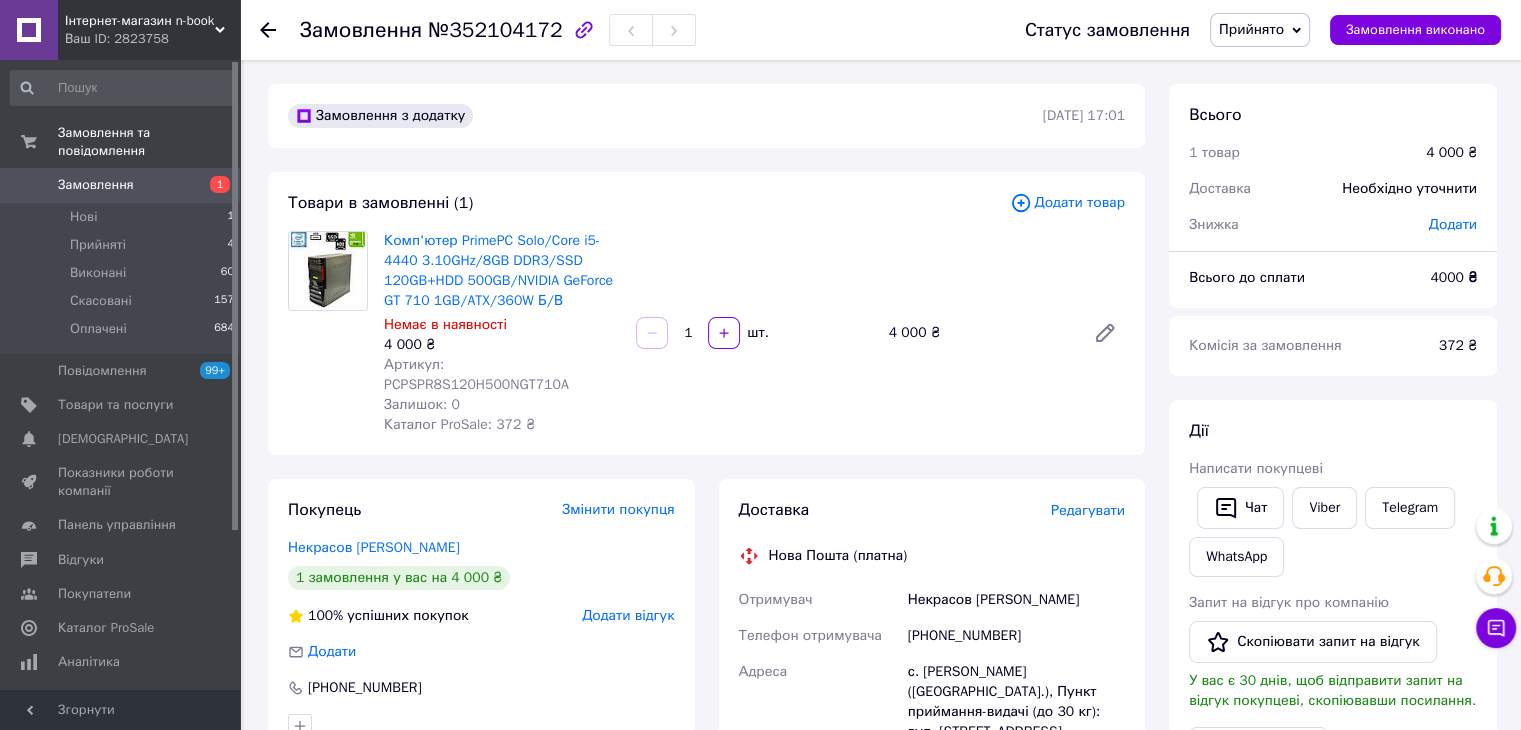 click on "Товари в замовленні (1) Додати товар Комп'ютер PrimePC Solo/Core i5-4440 3.10GHz/8GB DDR3/SSD 120GB+HDD 500GB/NVIDIA GeForce GT 710 1GB/ATX/360W Б/В Немає в наявності 4 000 ₴ Артикул: PCPSPR8S120H500NGT710A Залишок: 0 Каталог ProSale: 372 ₴  1   шт. 4 000 ₴" at bounding box center [706, 313] 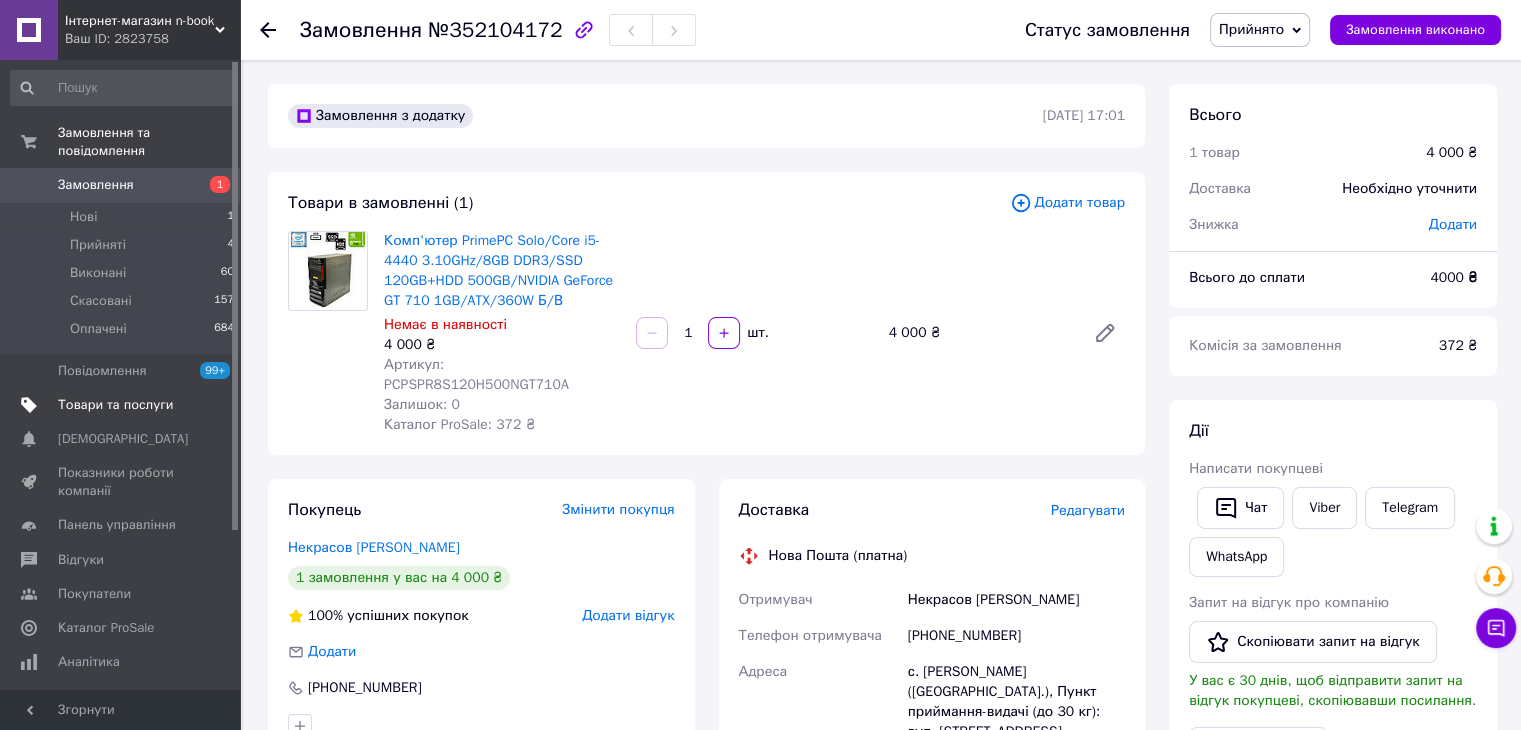 click on "Товари та послуги" at bounding box center [115, 405] 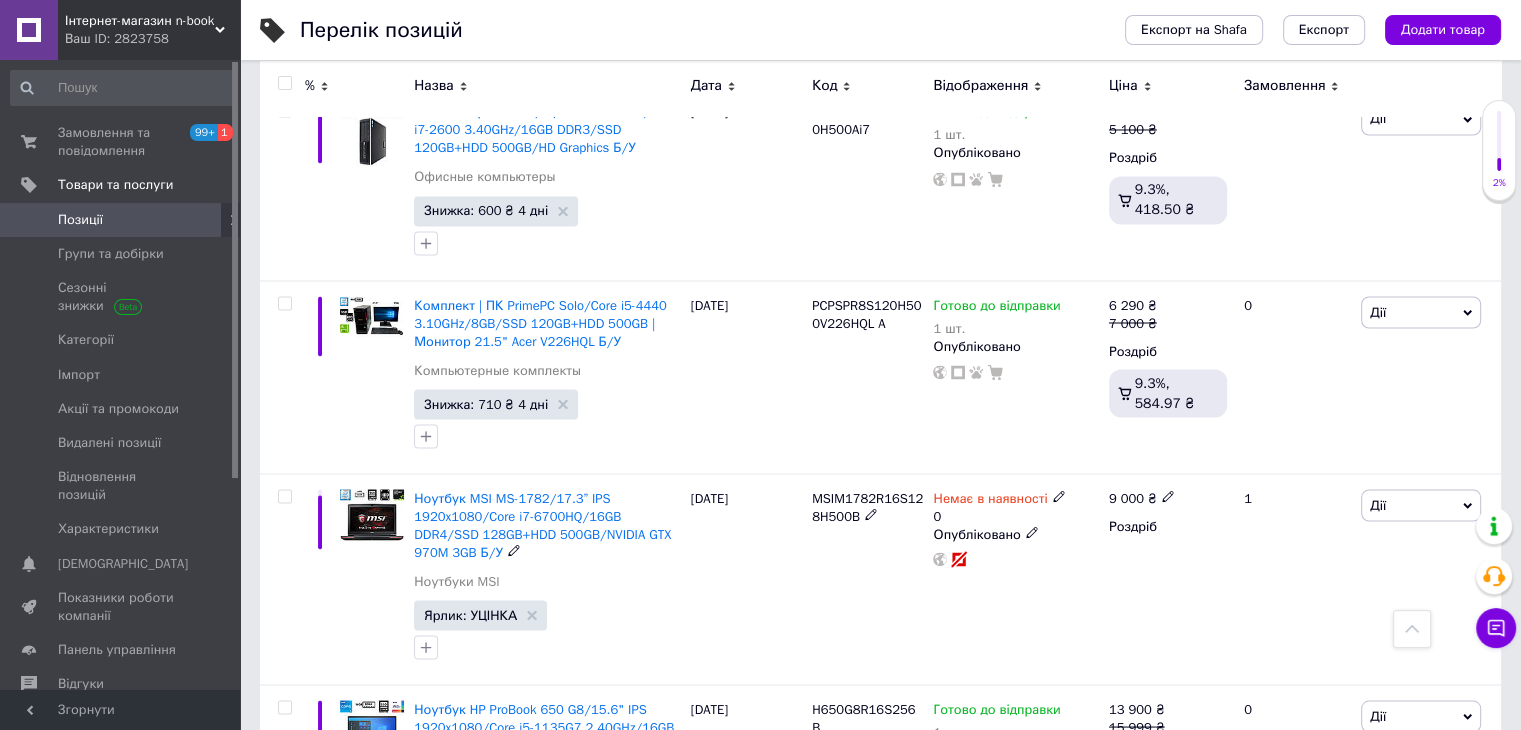 scroll, scrollTop: 3500, scrollLeft: 0, axis: vertical 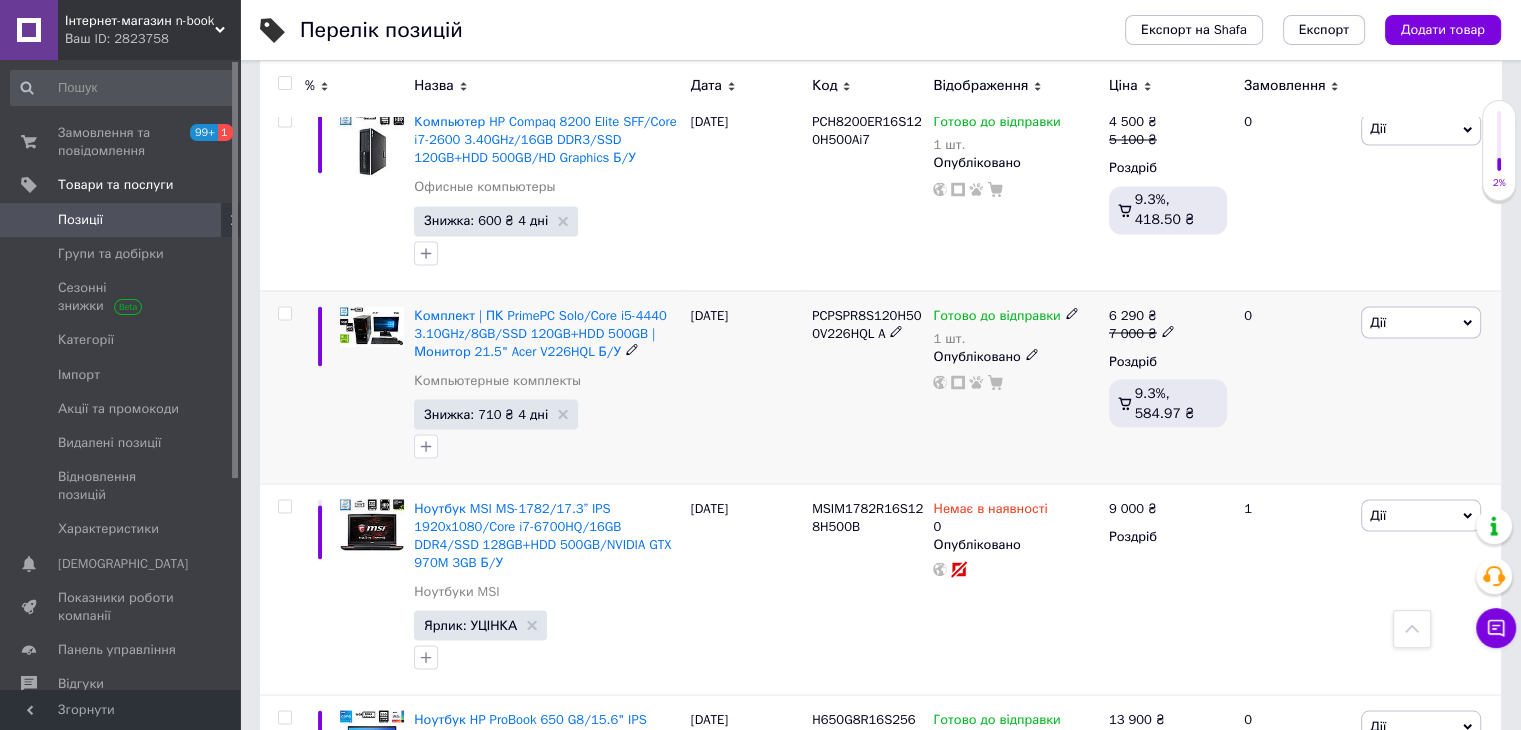 click on "Готово до відправки" at bounding box center (996, 317) 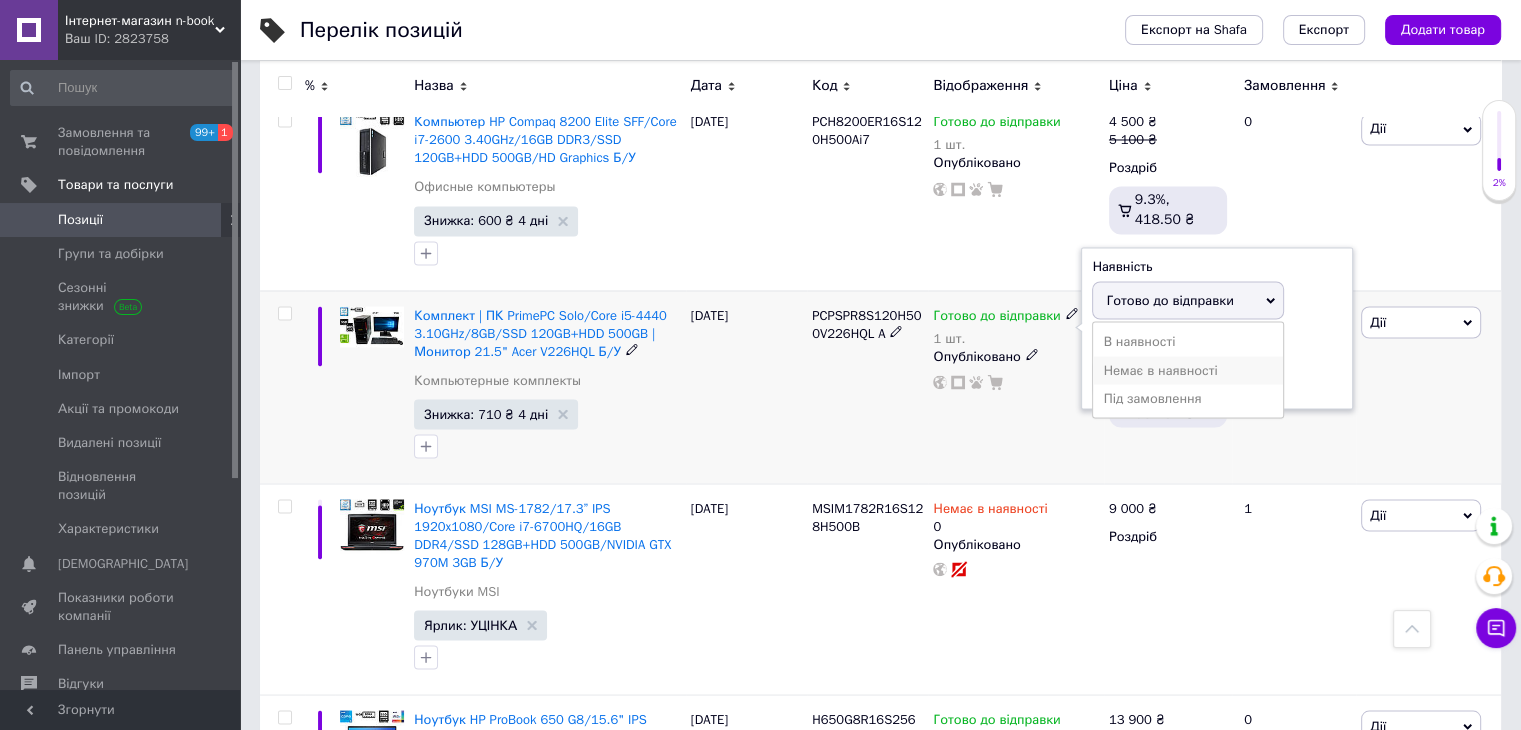 click on "Немає в наявності" at bounding box center [1188, 370] 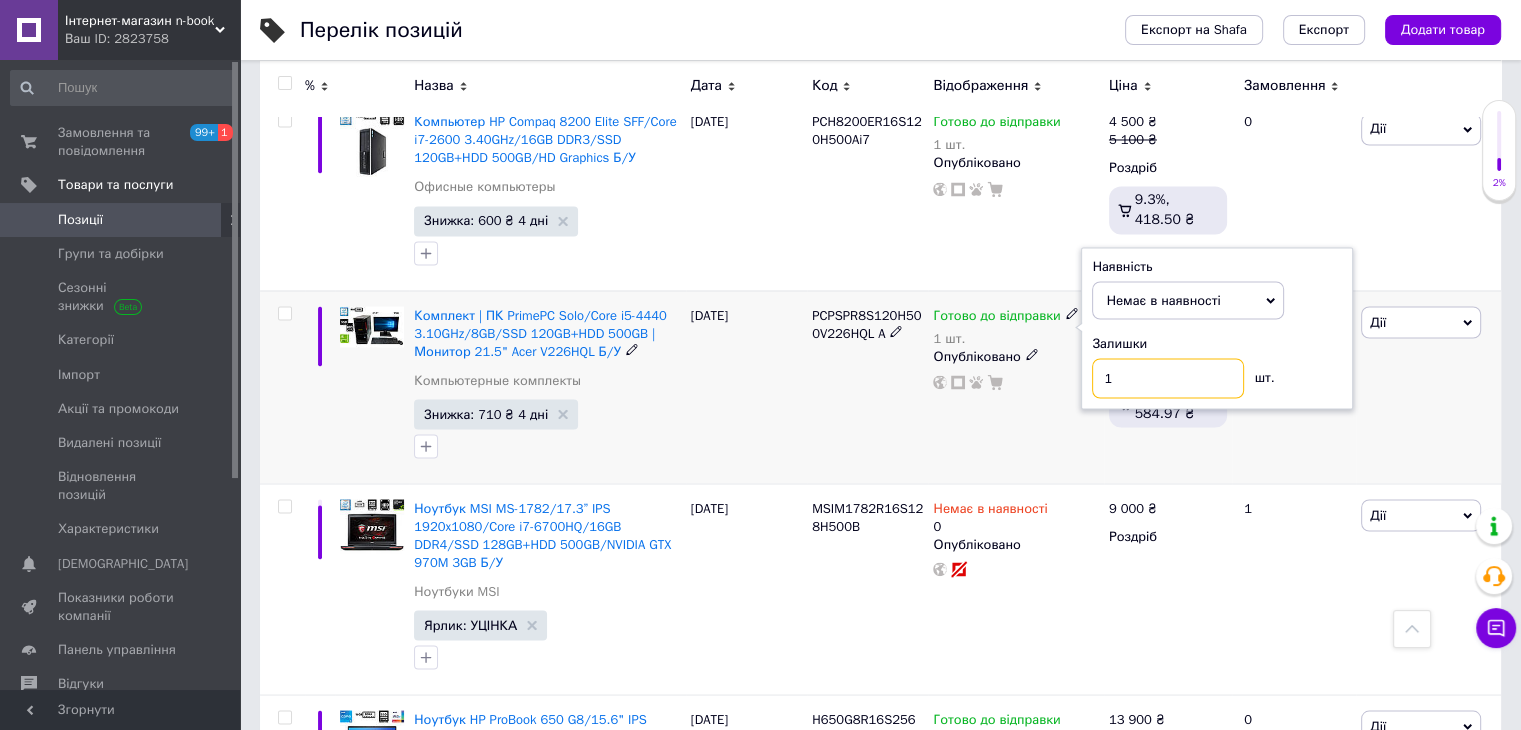 click on "1" at bounding box center (1168, 378) 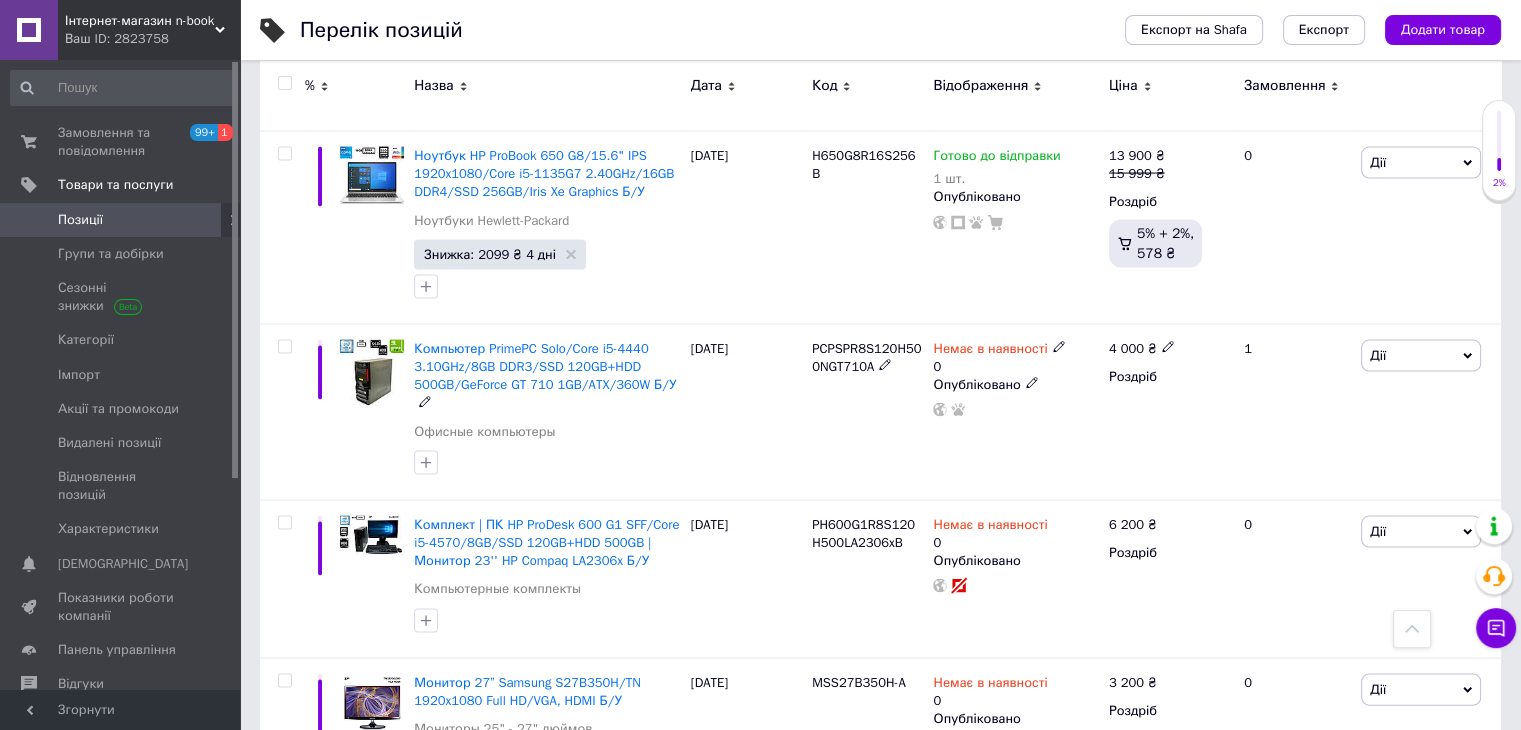 scroll, scrollTop: 4067, scrollLeft: 0, axis: vertical 